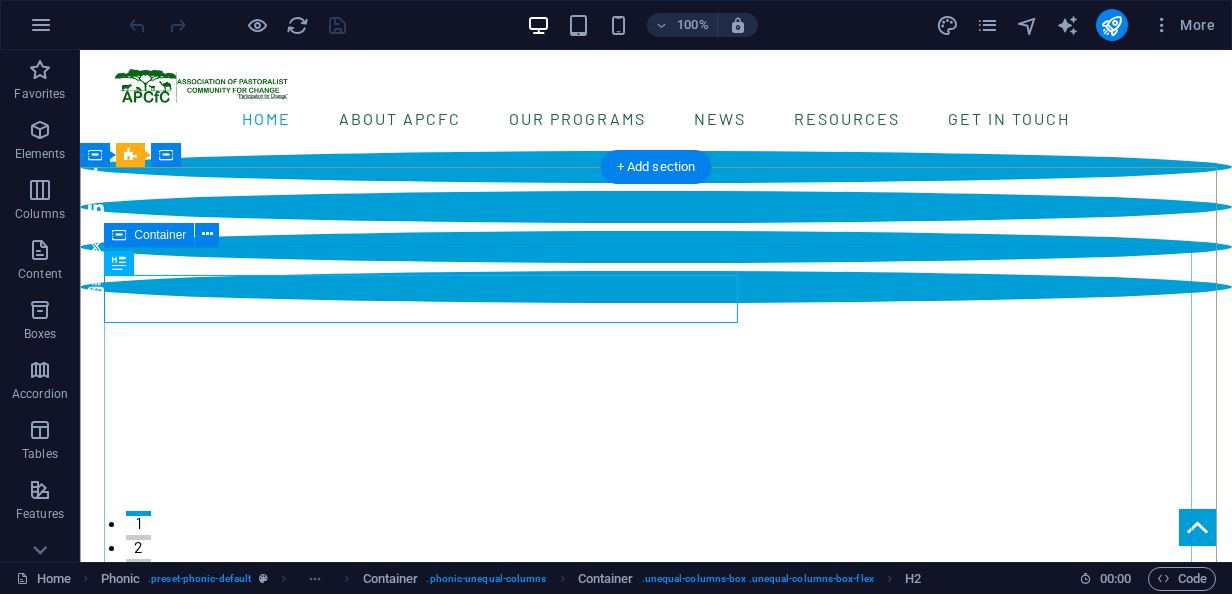 scroll, scrollTop: 0, scrollLeft: 0, axis: both 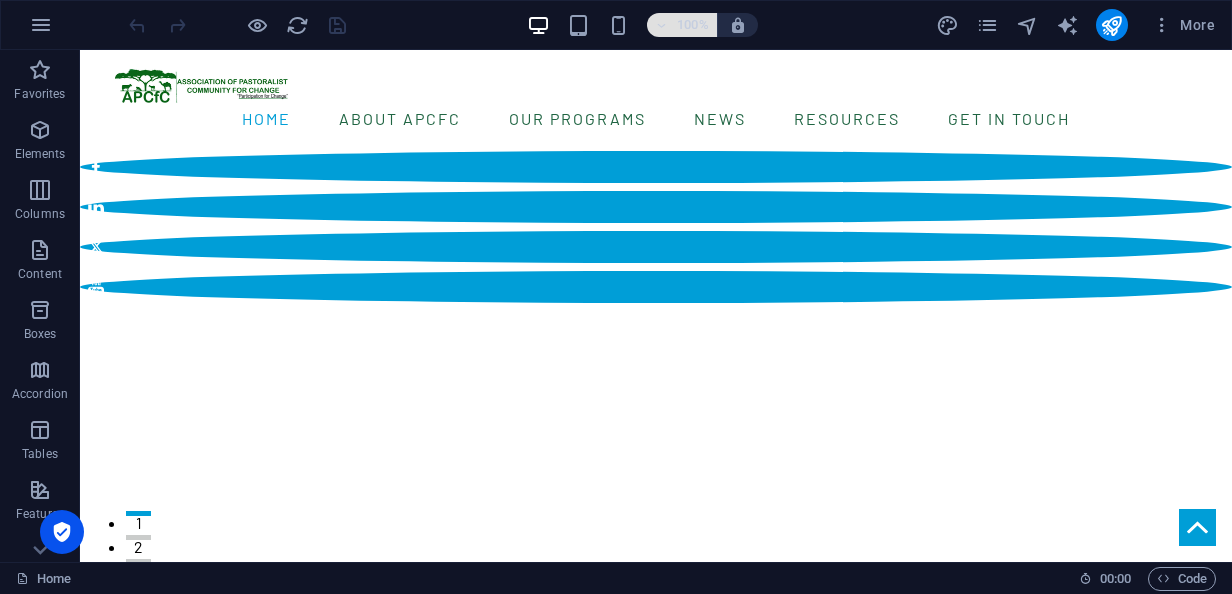 click at bounding box center (662, 25) 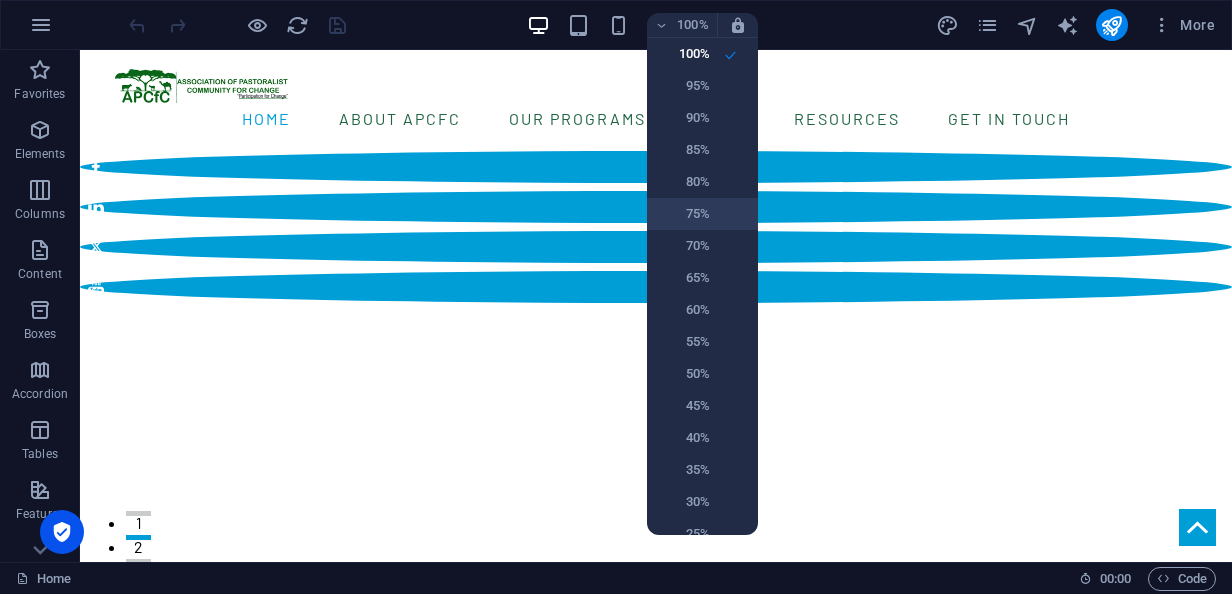 click on "75%" at bounding box center [684, 214] 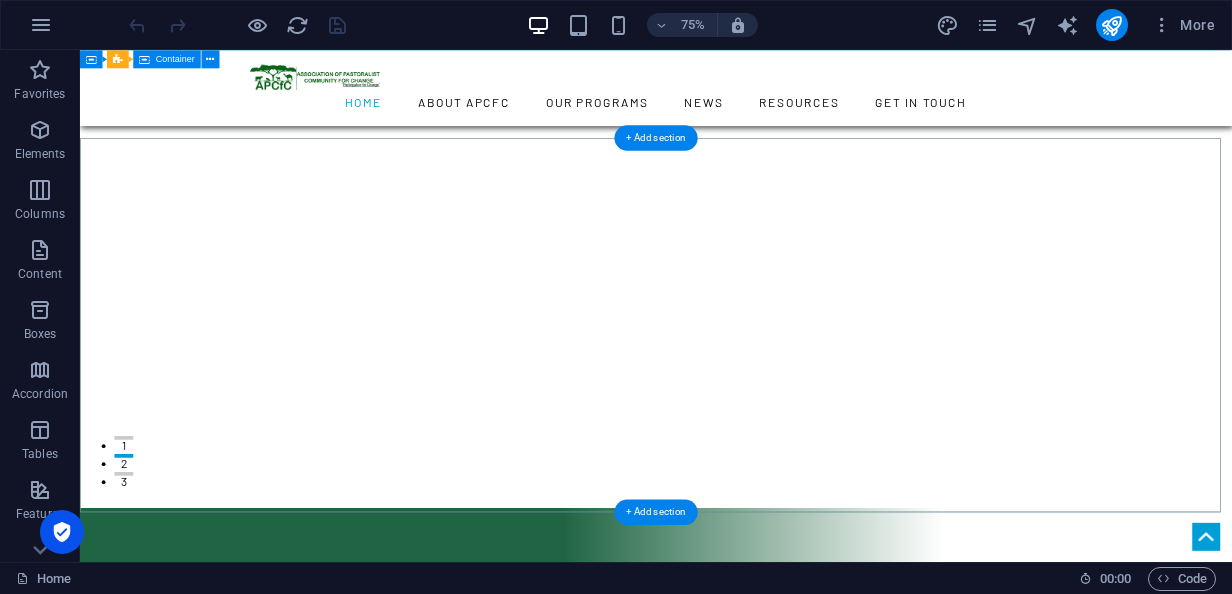 scroll, scrollTop: 0, scrollLeft: 0, axis: both 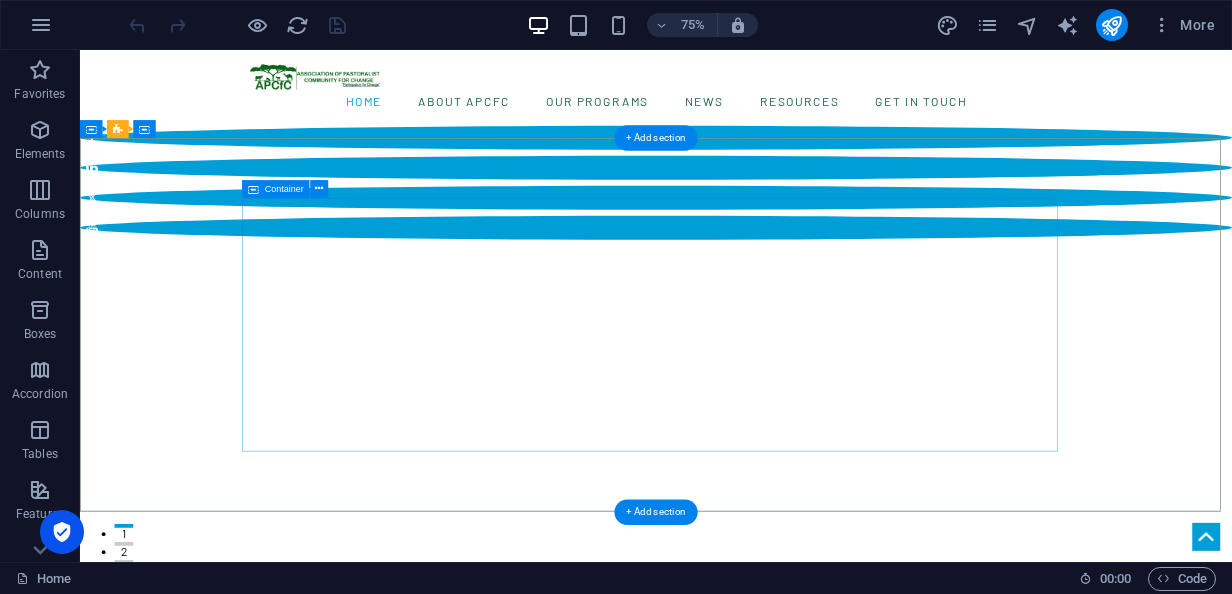 click on "home “Unlocking potential,  transforming communities” DONATE" at bounding box center [848, 1068] 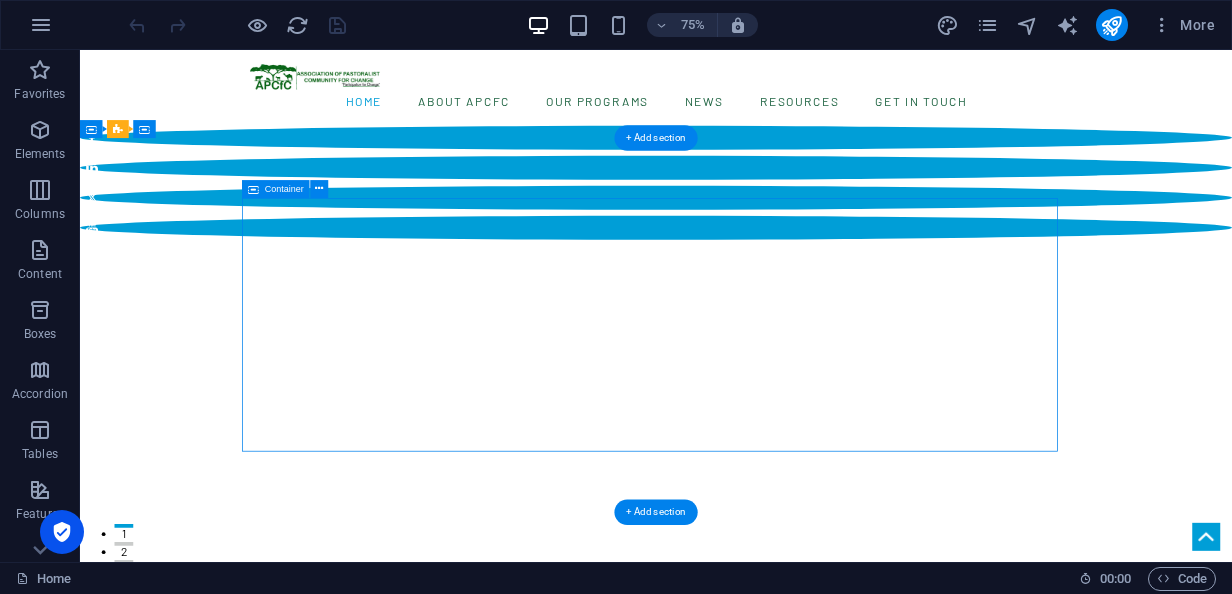 click on "home “Unlocking potential,  transforming communities” DONATE" at bounding box center [848, 1068] 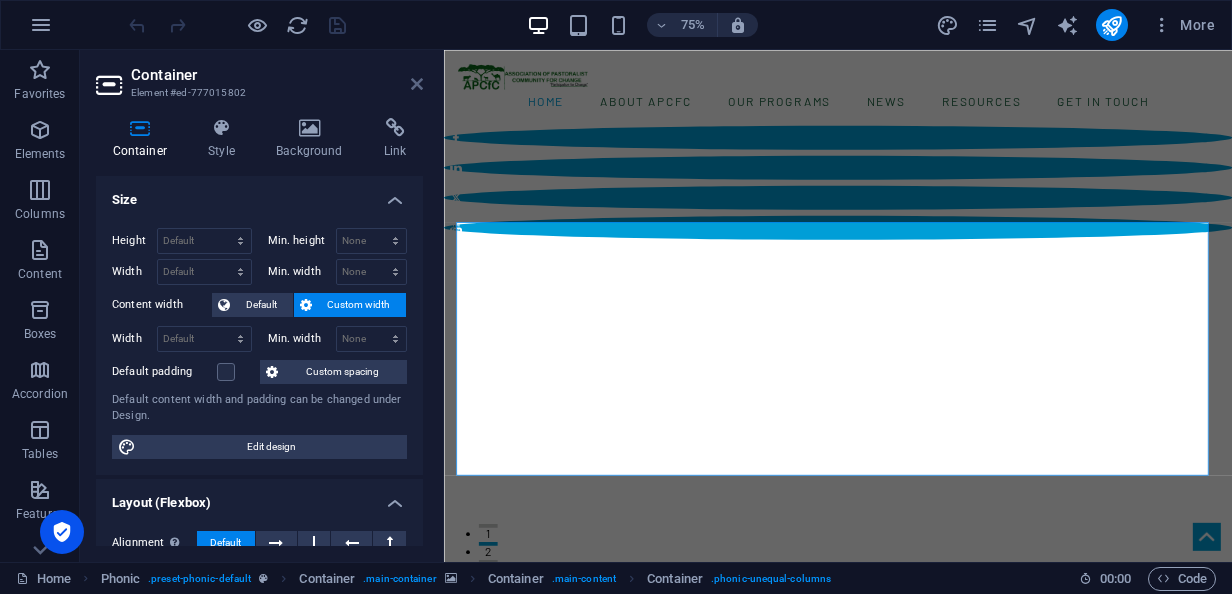 click at bounding box center [417, 84] 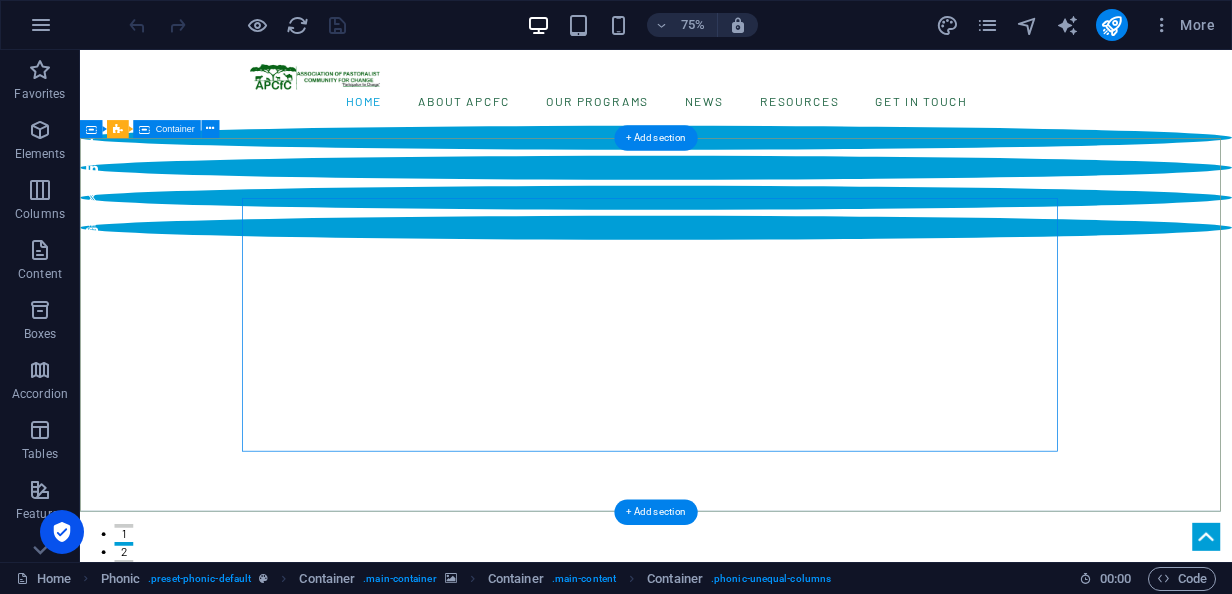 click on "home “Unlocking potential,  transforming communities” DONATE" at bounding box center [848, 1068] 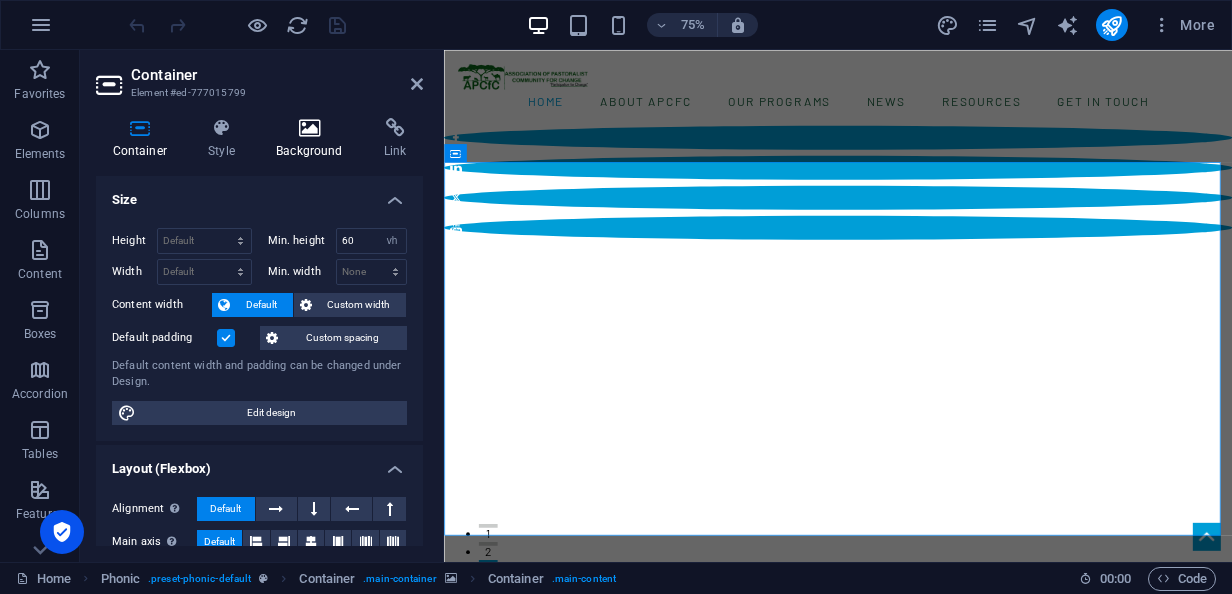 click on "Background" at bounding box center [314, 139] 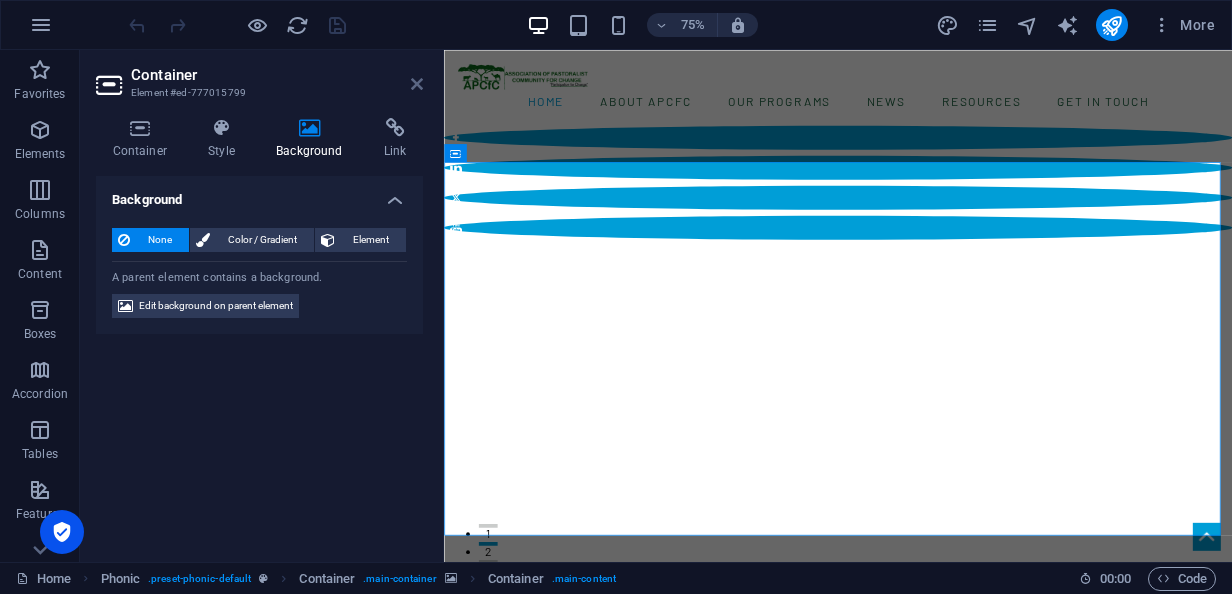 click at bounding box center [417, 84] 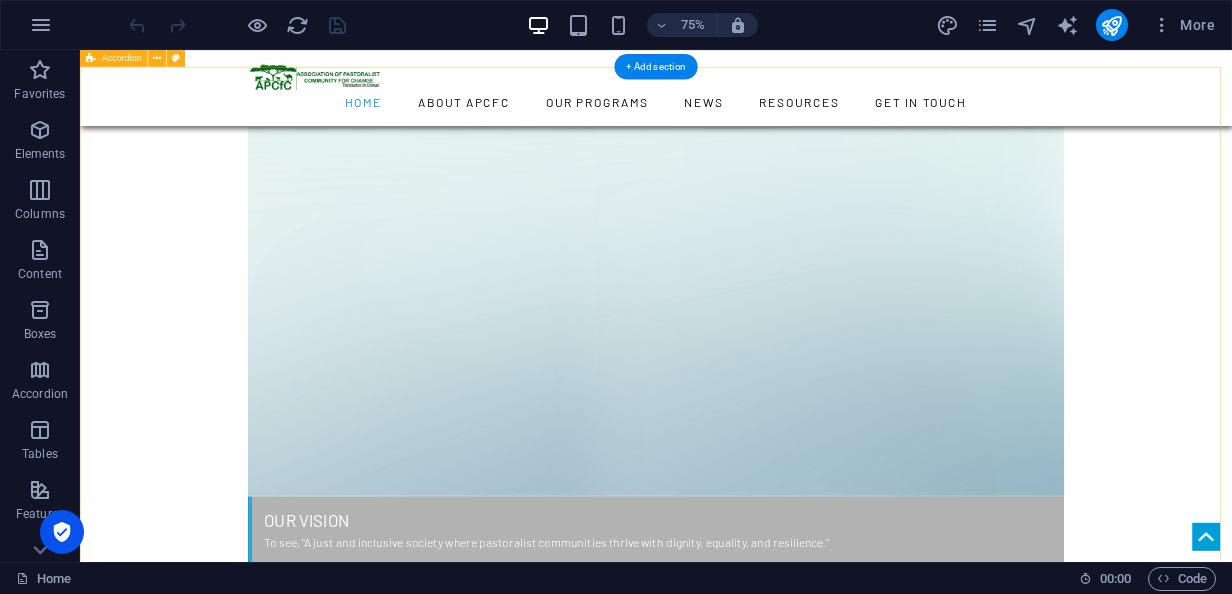 scroll, scrollTop: 1700, scrollLeft: 0, axis: vertical 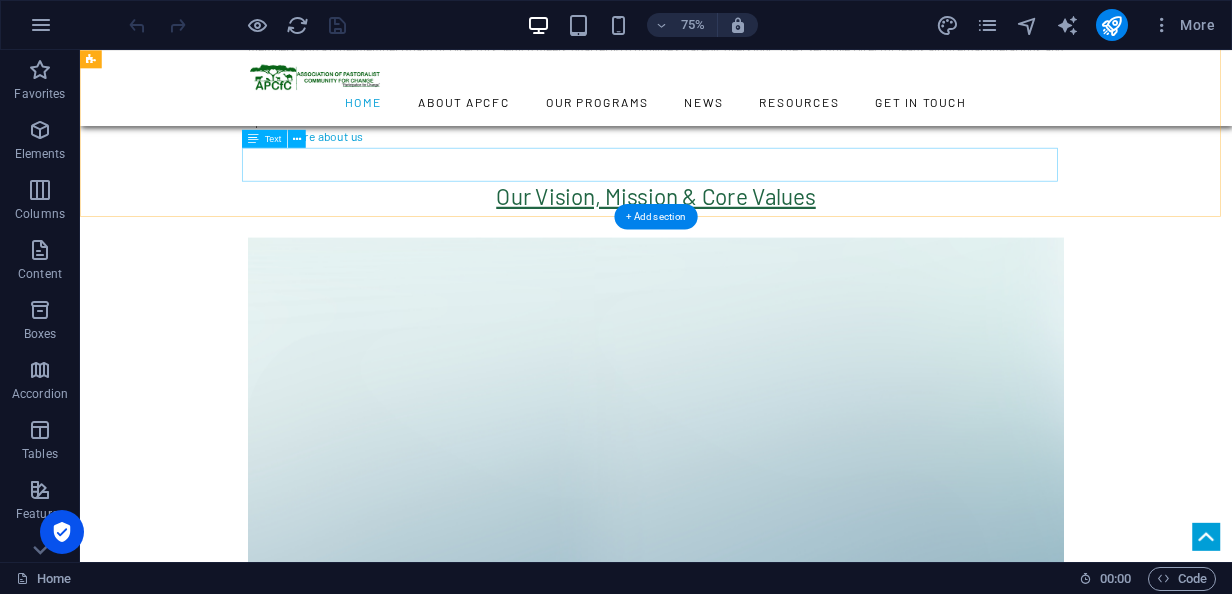 click on "Our Strategic Objectives and Interventions" at bounding box center (848, 1343) 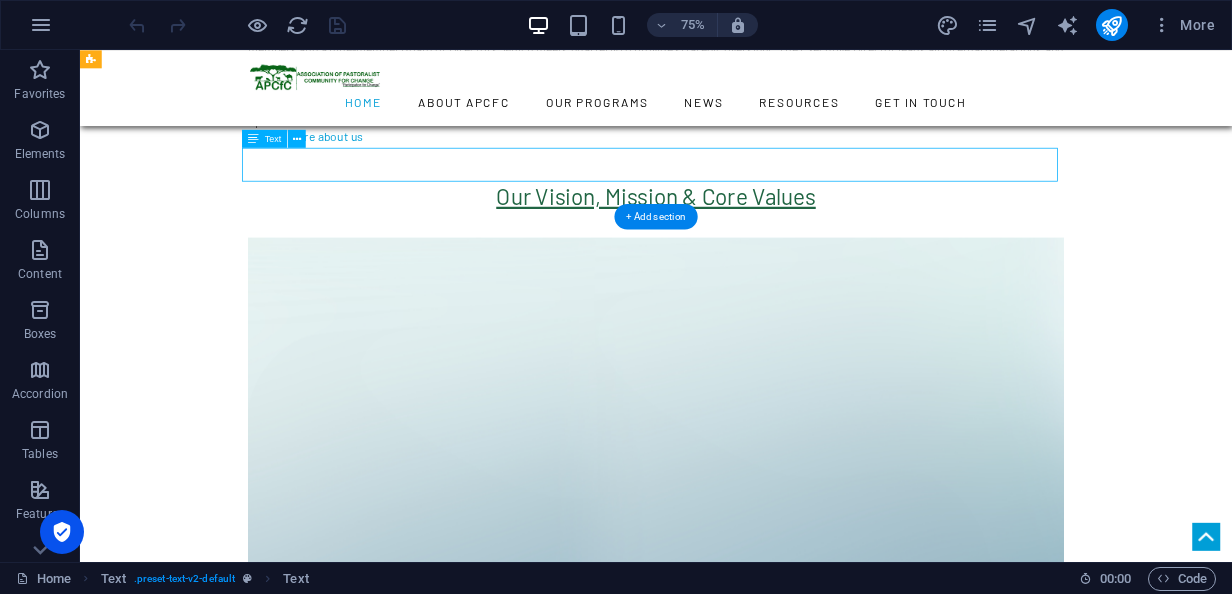 click on "Our Strategic Objectives and Interventions" at bounding box center (848, 1343) 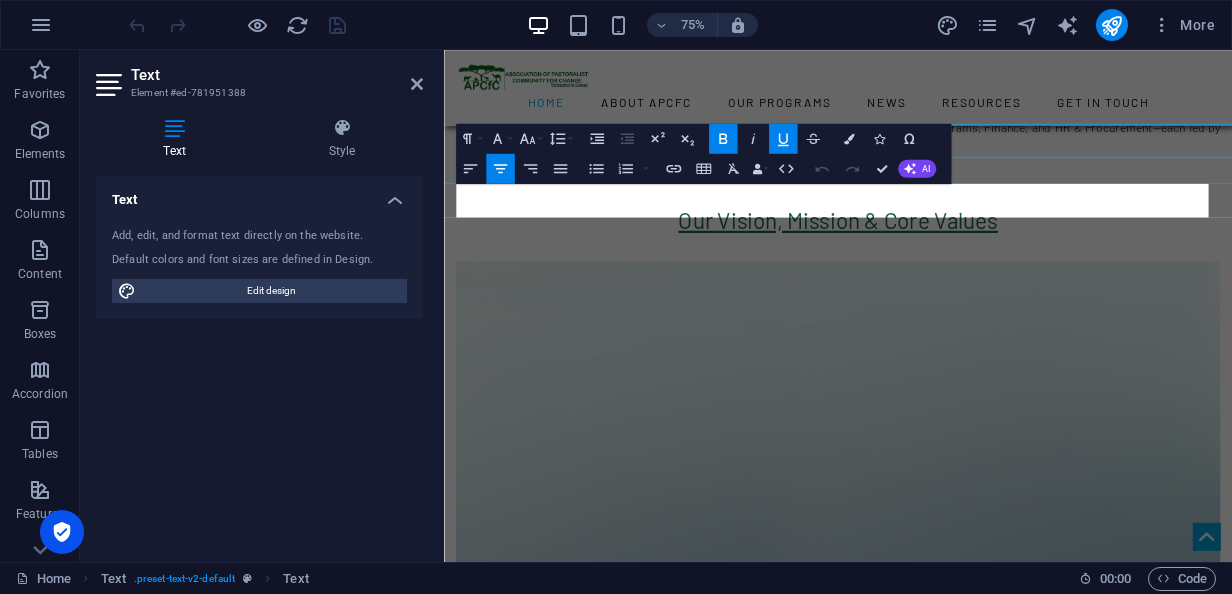scroll, scrollTop: 1732, scrollLeft: 0, axis: vertical 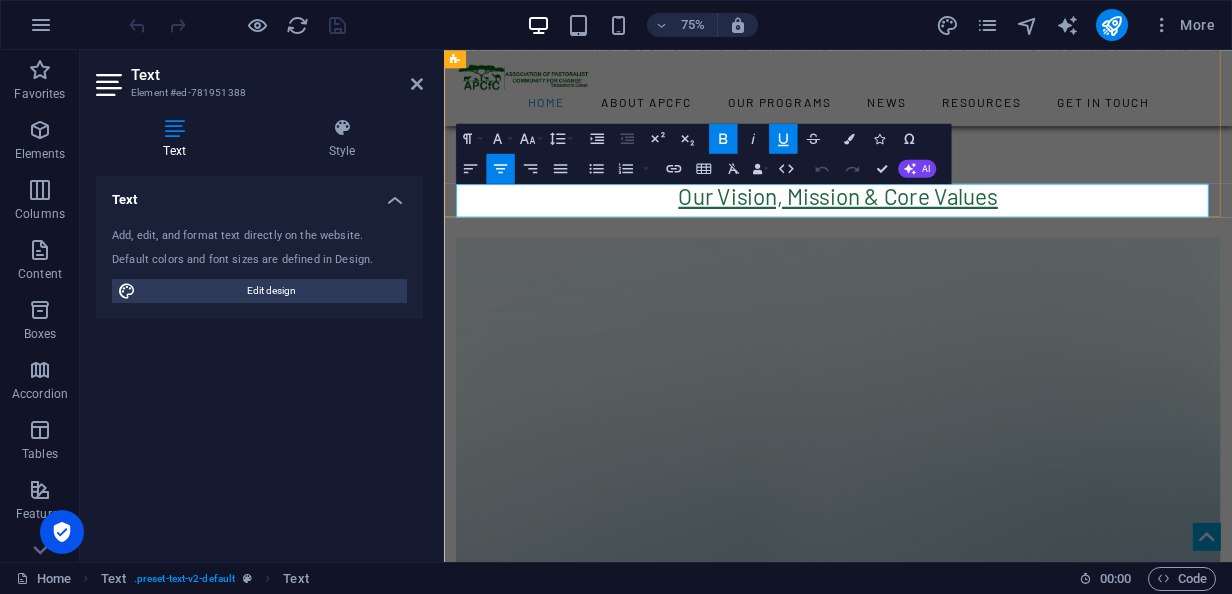 drag, startPoint x: 1060, startPoint y: 250, endPoint x: 1241, endPoint y: 245, distance: 181.06905 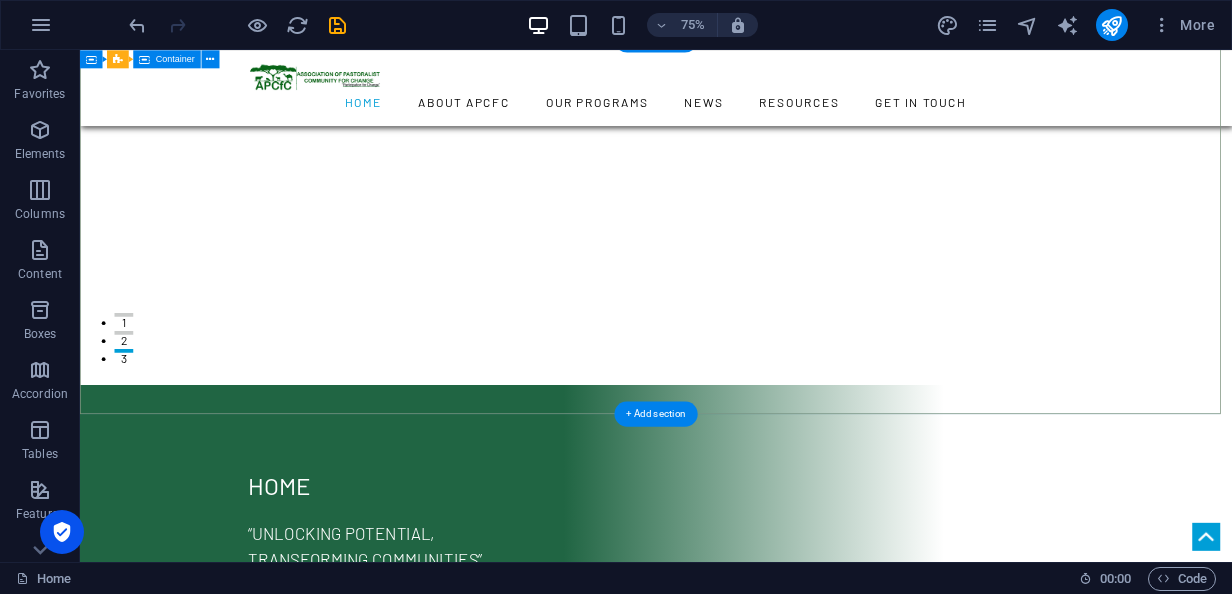 scroll, scrollTop: 0, scrollLeft: 0, axis: both 